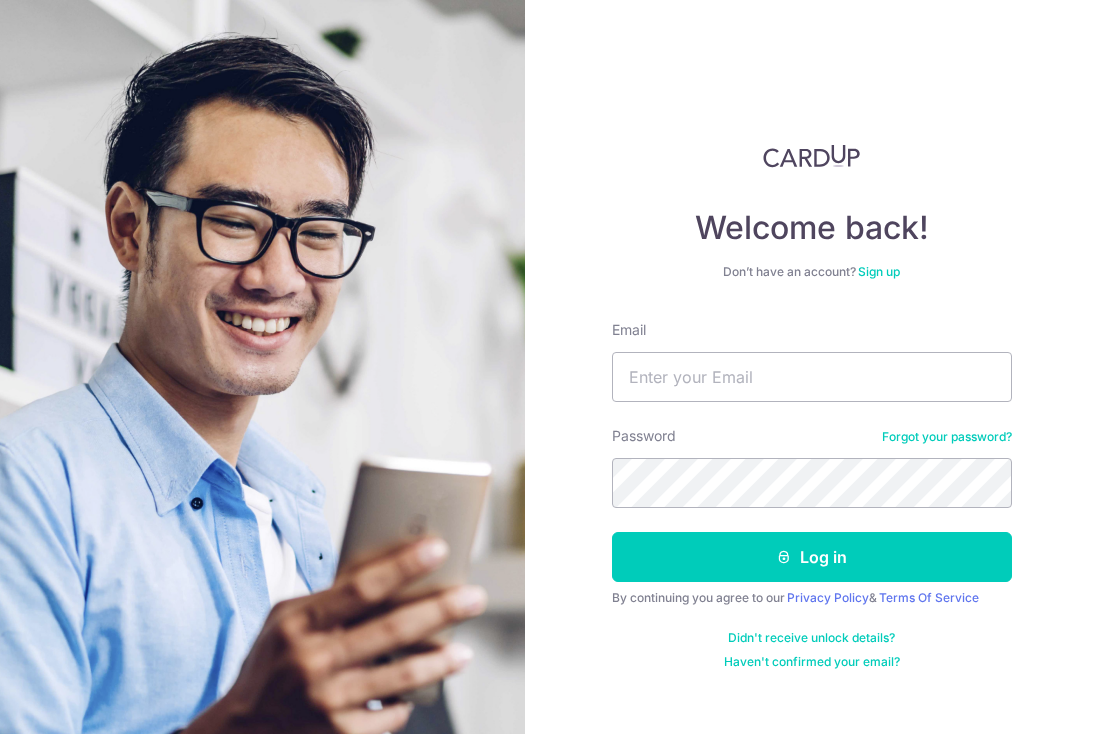 scroll, scrollTop: 0, scrollLeft: 0, axis: both 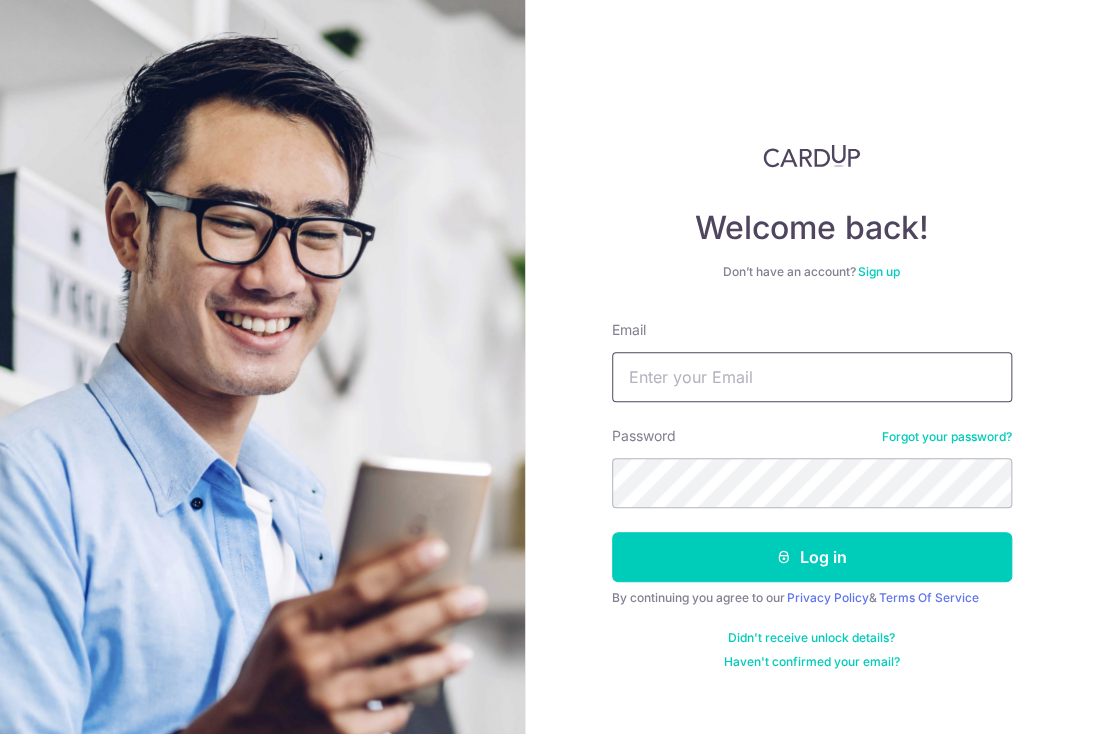drag, startPoint x: 720, startPoint y: 365, endPoint x: 718, endPoint y: 382, distance: 17.117243 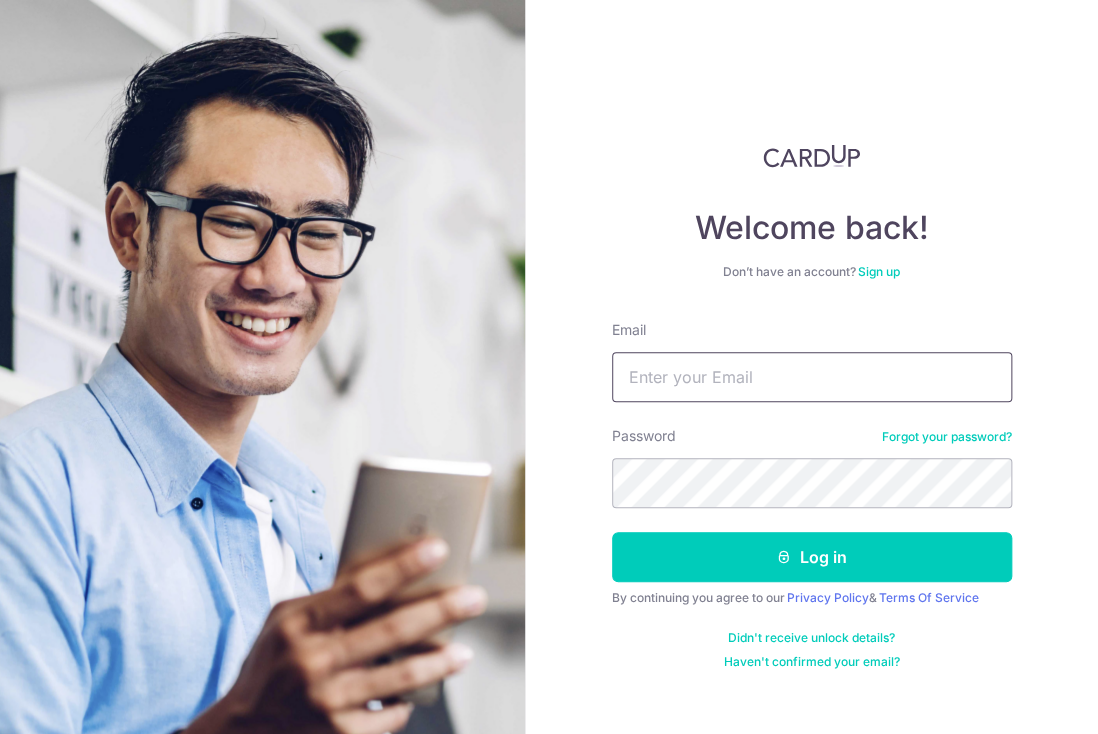 type on "boyuan_cheng@163.com" 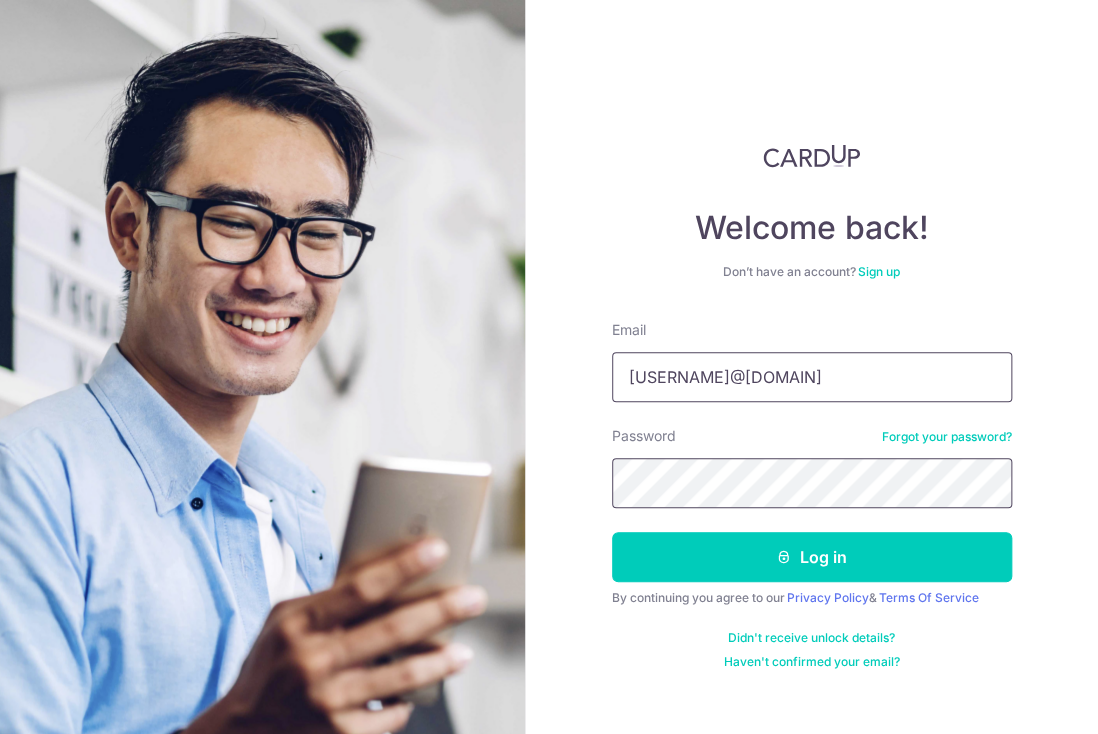 click on "Log in" at bounding box center (812, 557) 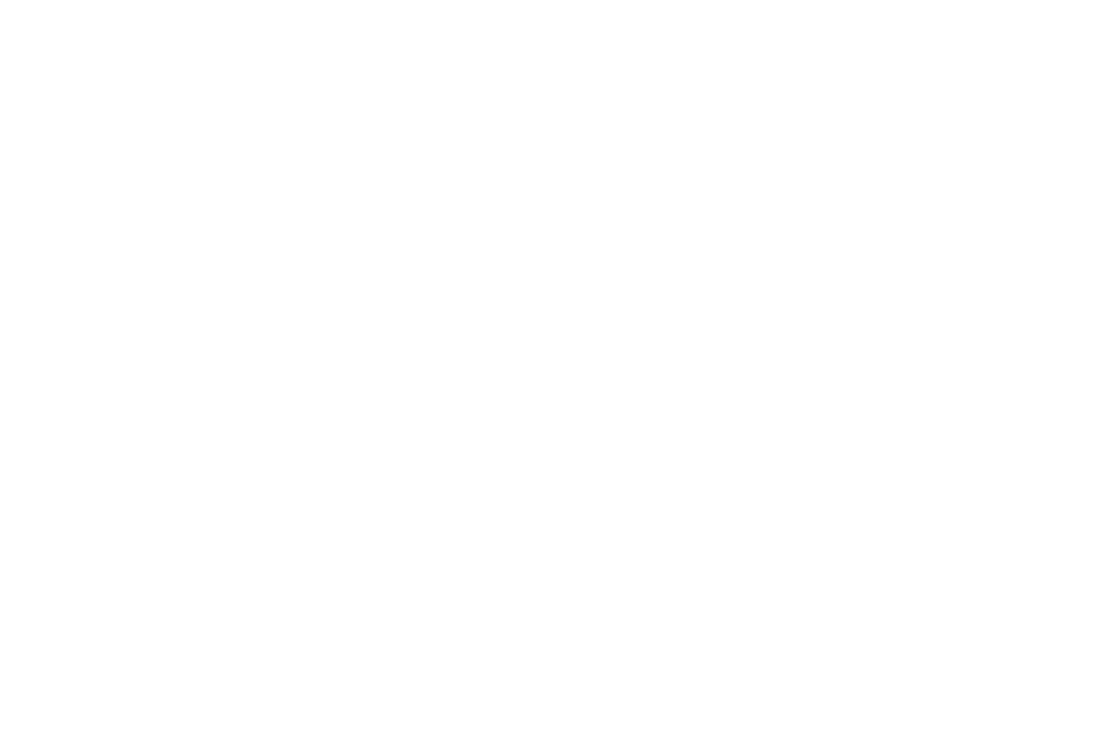 scroll, scrollTop: 0, scrollLeft: 0, axis: both 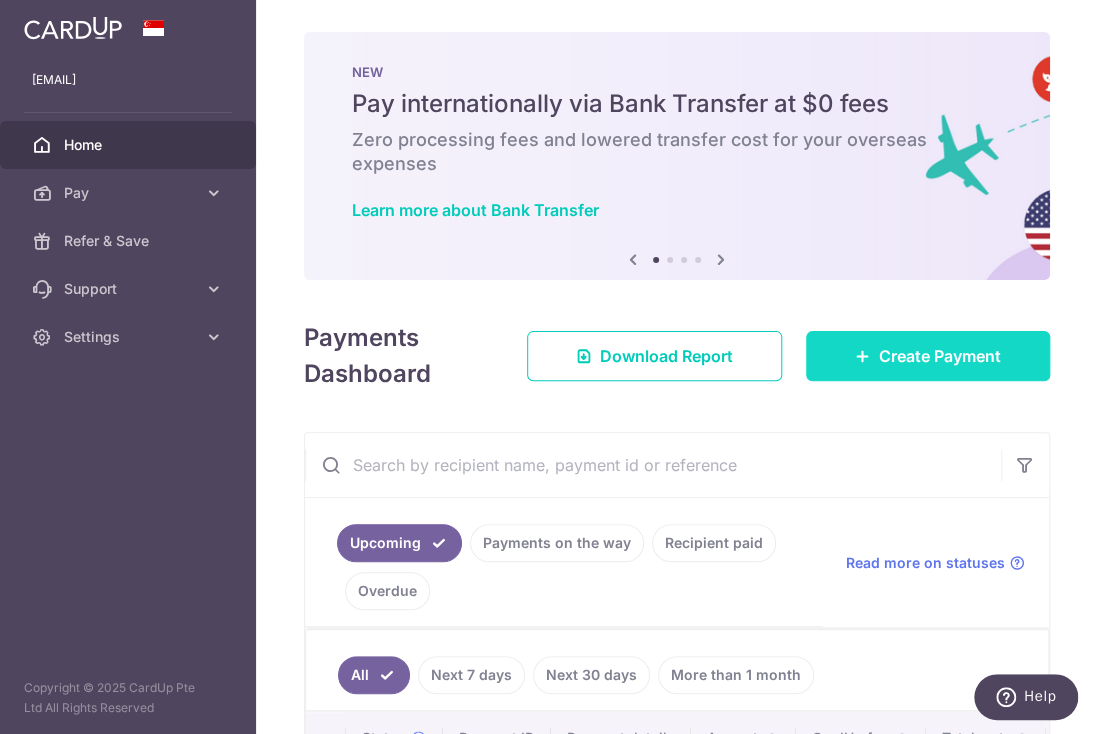 click on "Create Payment" at bounding box center (928, 356) 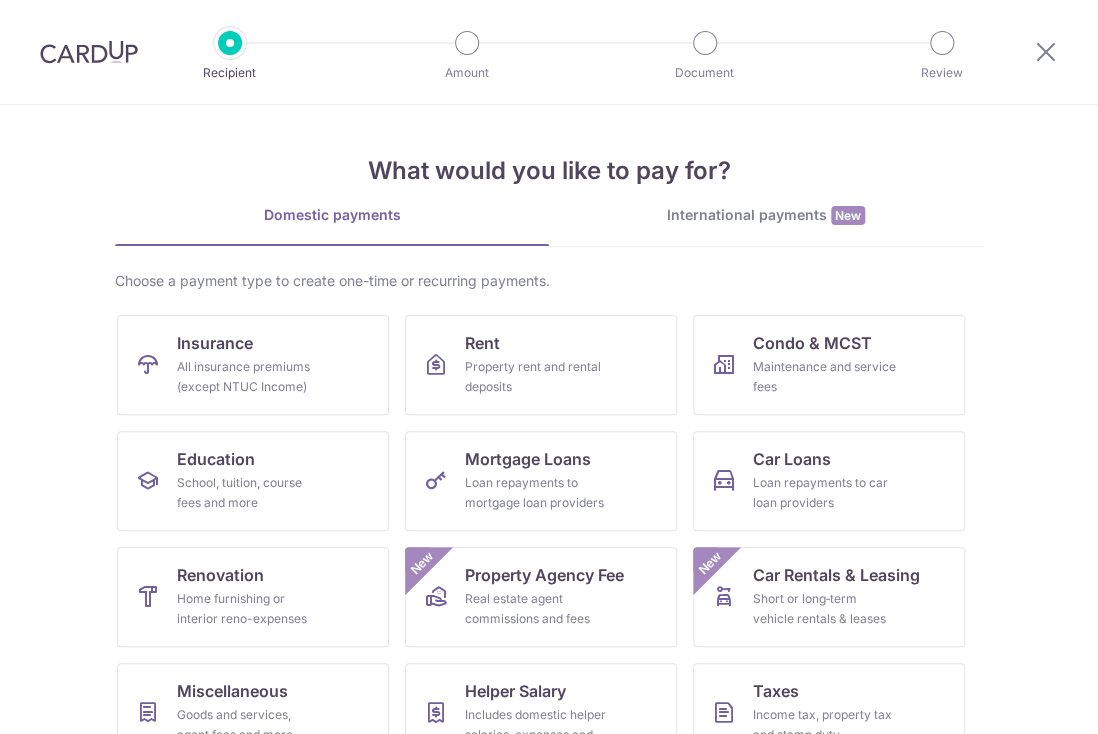 scroll, scrollTop: 0, scrollLeft: 0, axis: both 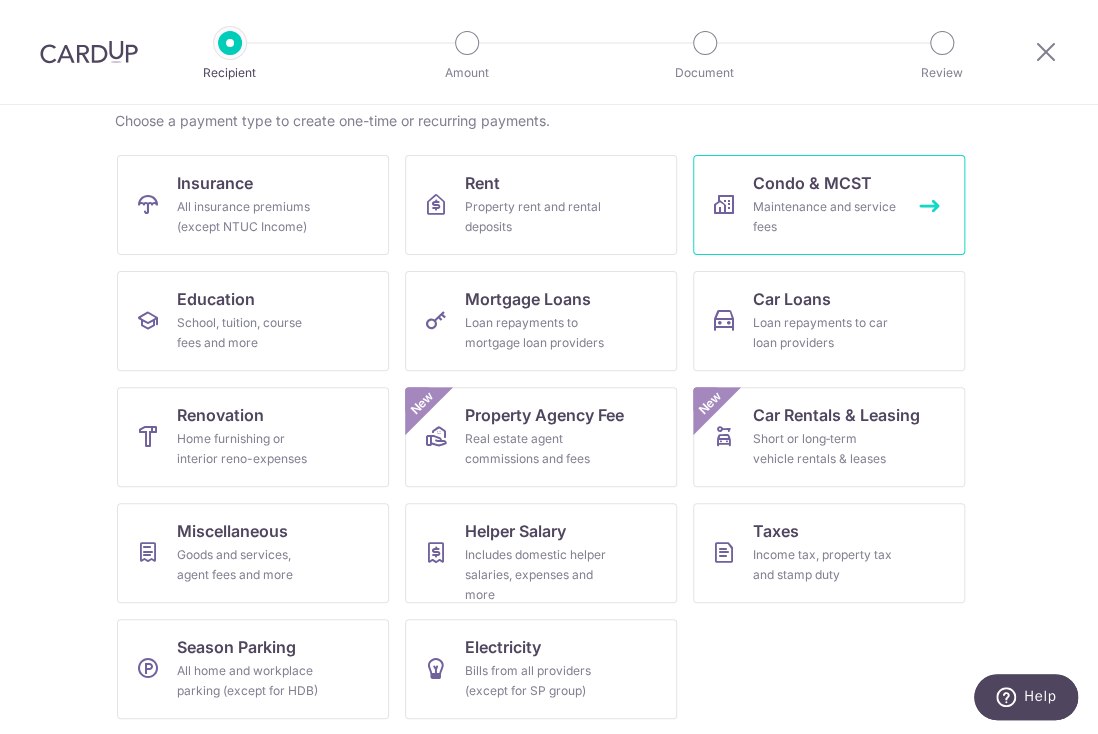 click on "Maintenance and service fees" at bounding box center [825, 217] 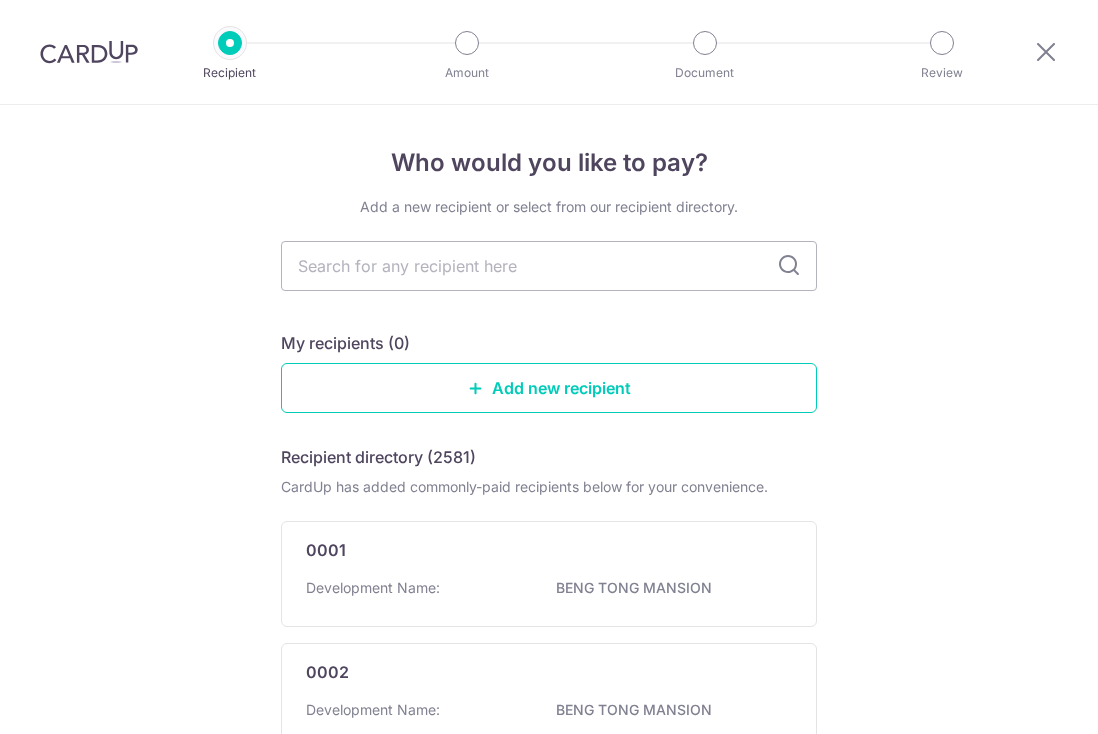 scroll, scrollTop: 0, scrollLeft: 0, axis: both 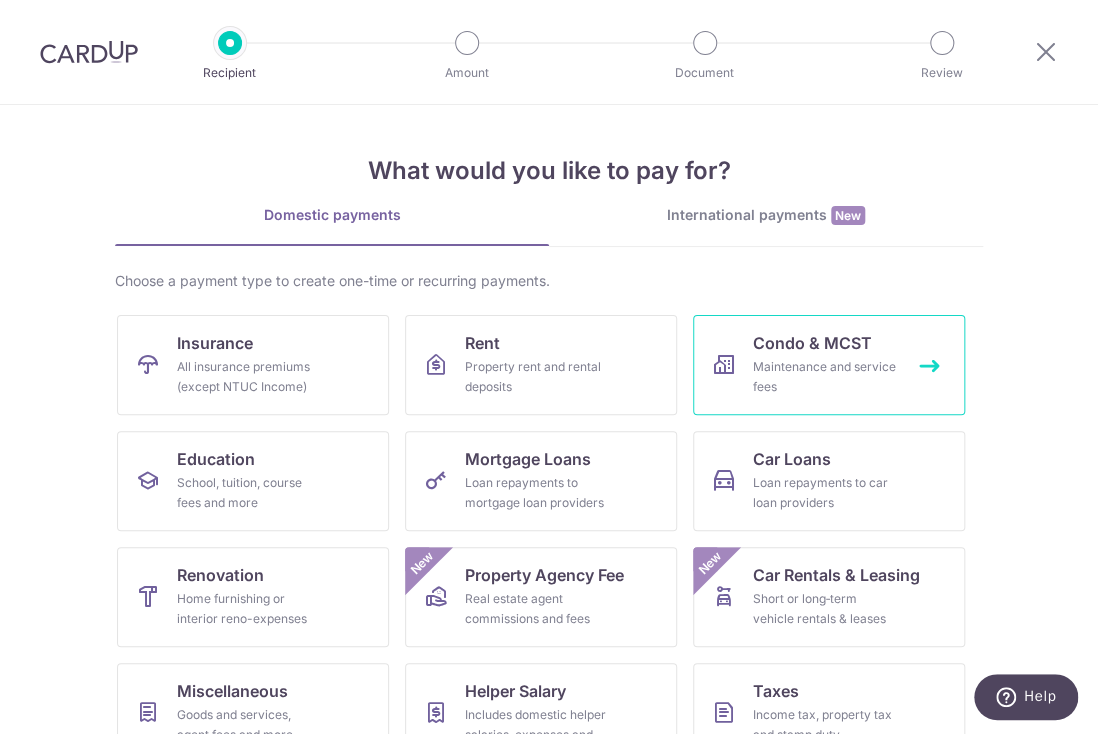 click on "Maintenance and service fees" at bounding box center [825, 377] 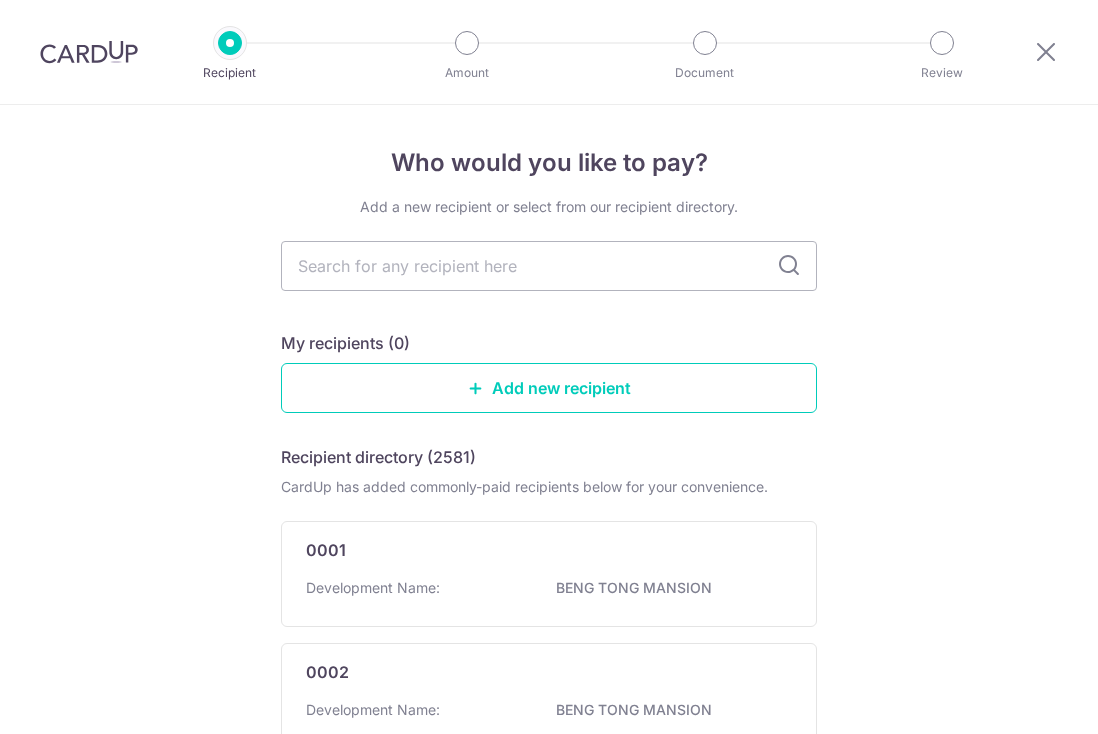 scroll, scrollTop: 0, scrollLeft: 0, axis: both 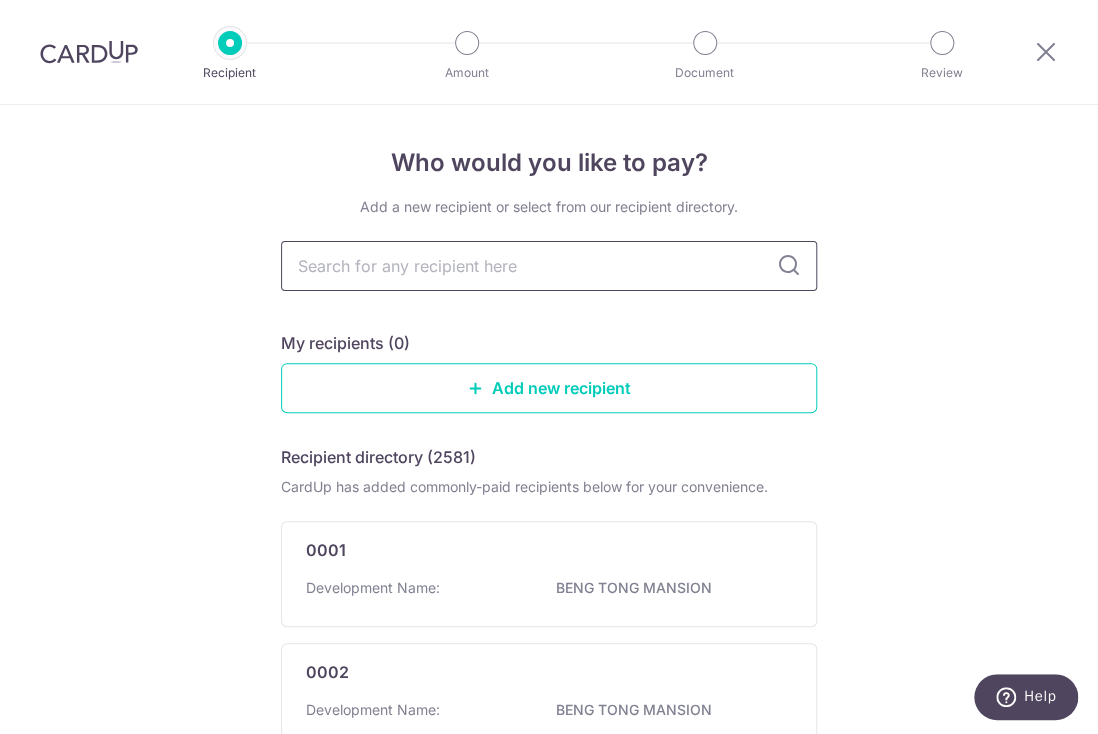 click at bounding box center (549, 266) 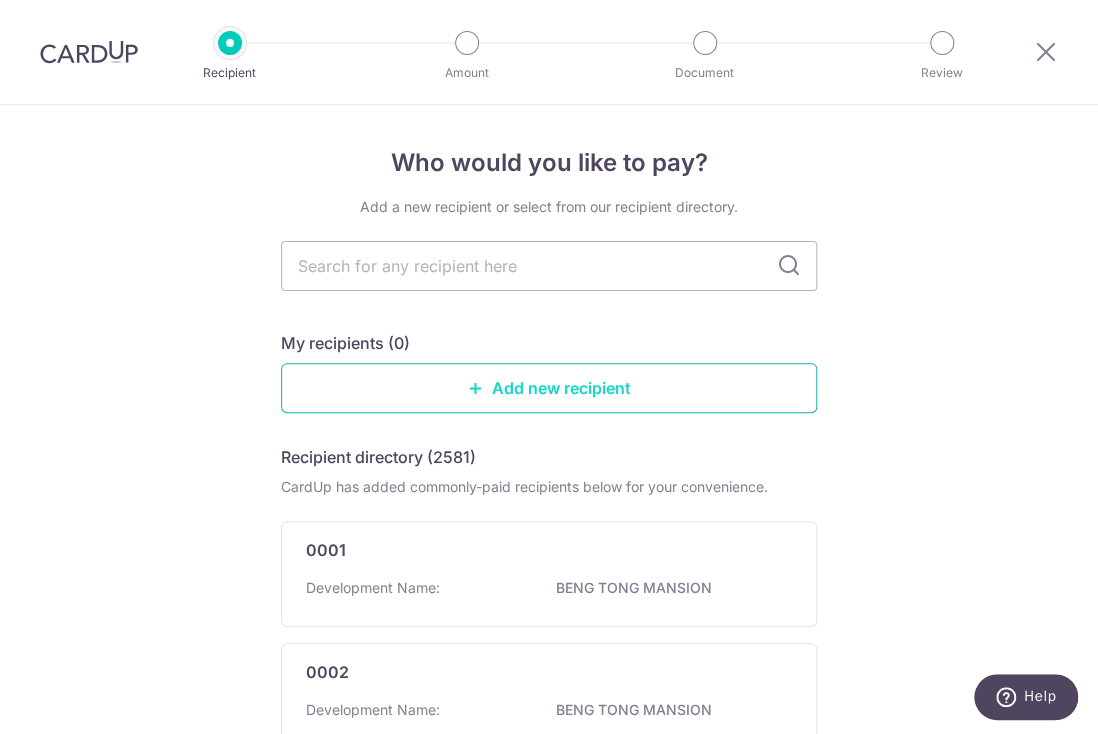 click on "Add new recipient" at bounding box center (549, 388) 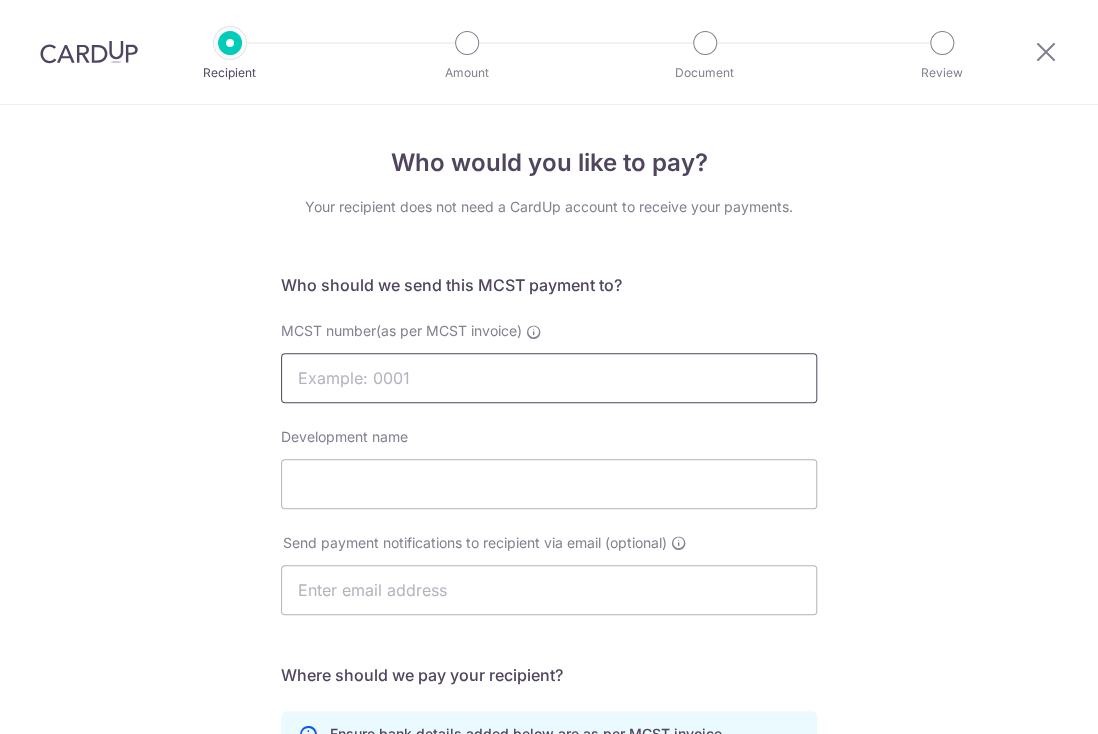 scroll, scrollTop: 0, scrollLeft: 0, axis: both 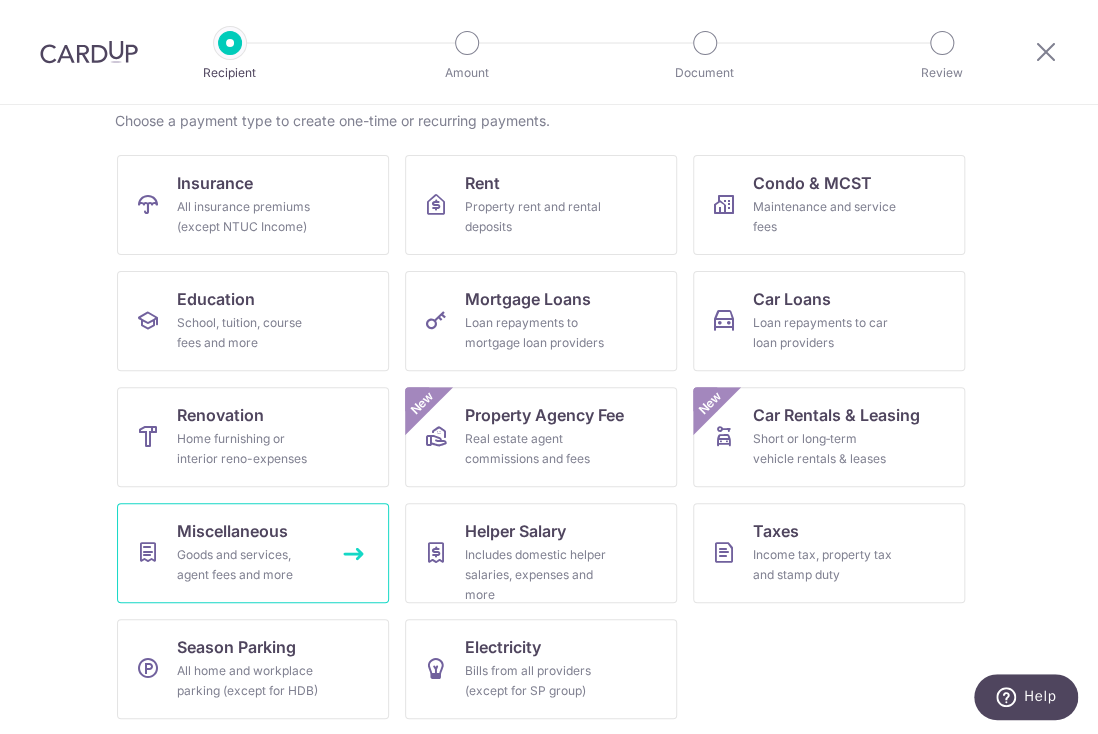 click on "Miscellaneous" at bounding box center (232, 531) 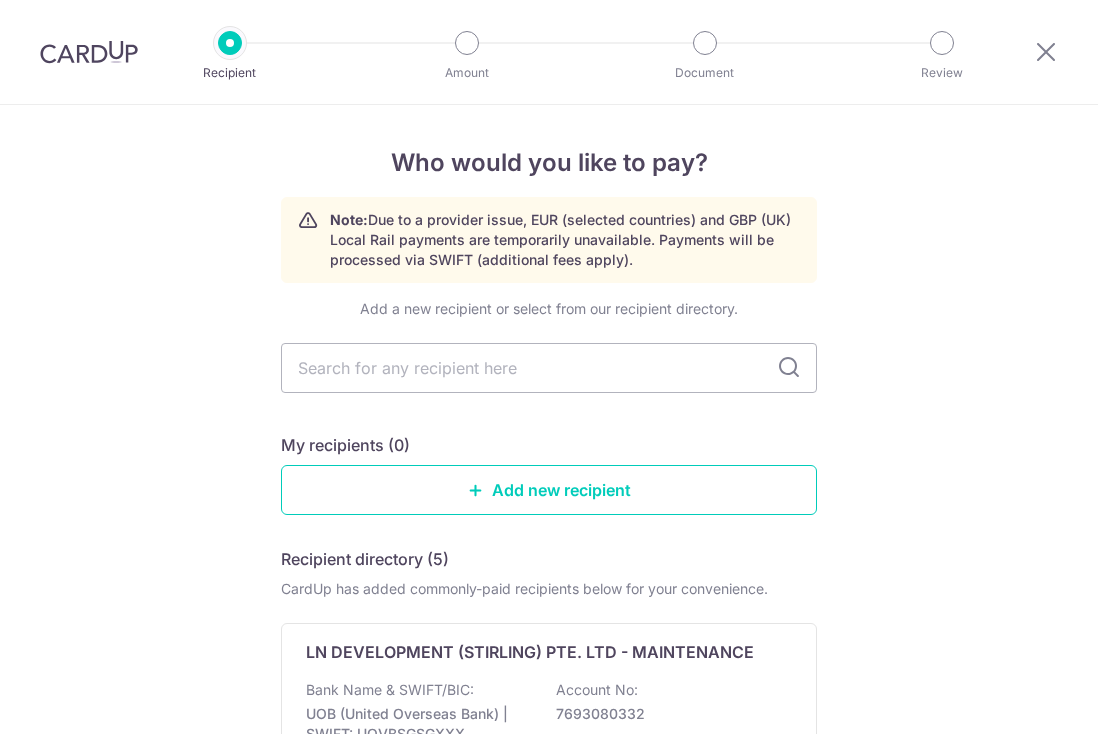 scroll, scrollTop: 0, scrollLeft: 0, axis: both 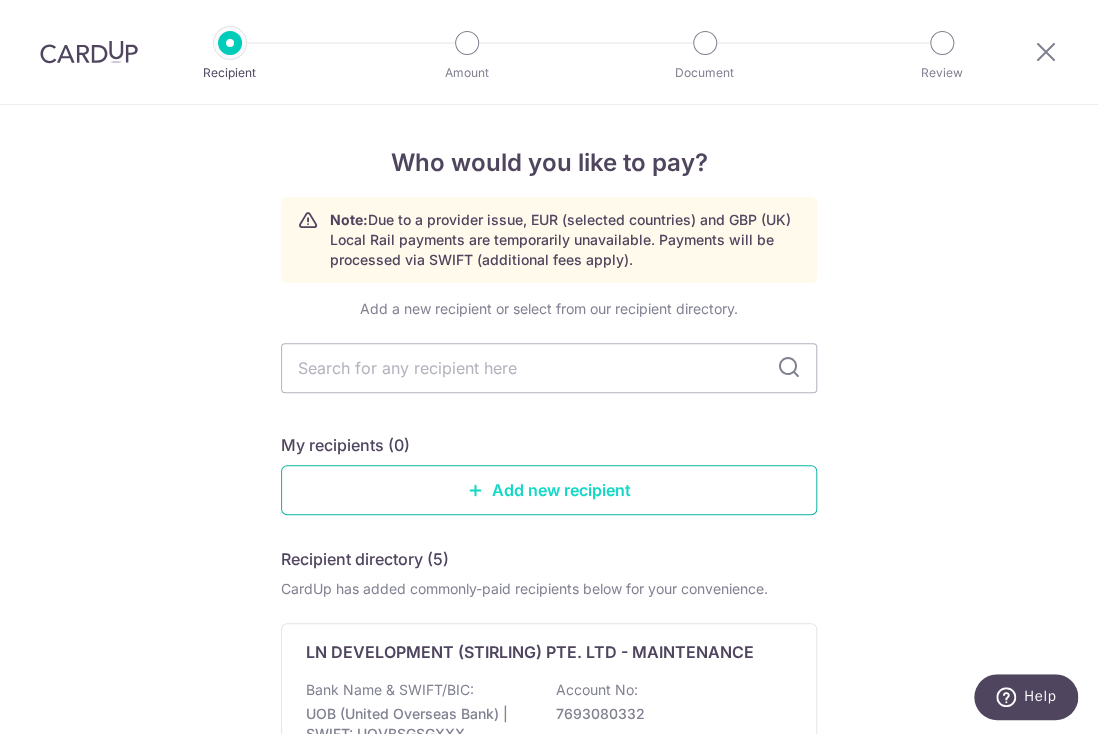click on "Add new recipient" at bounding box center (549, 490) 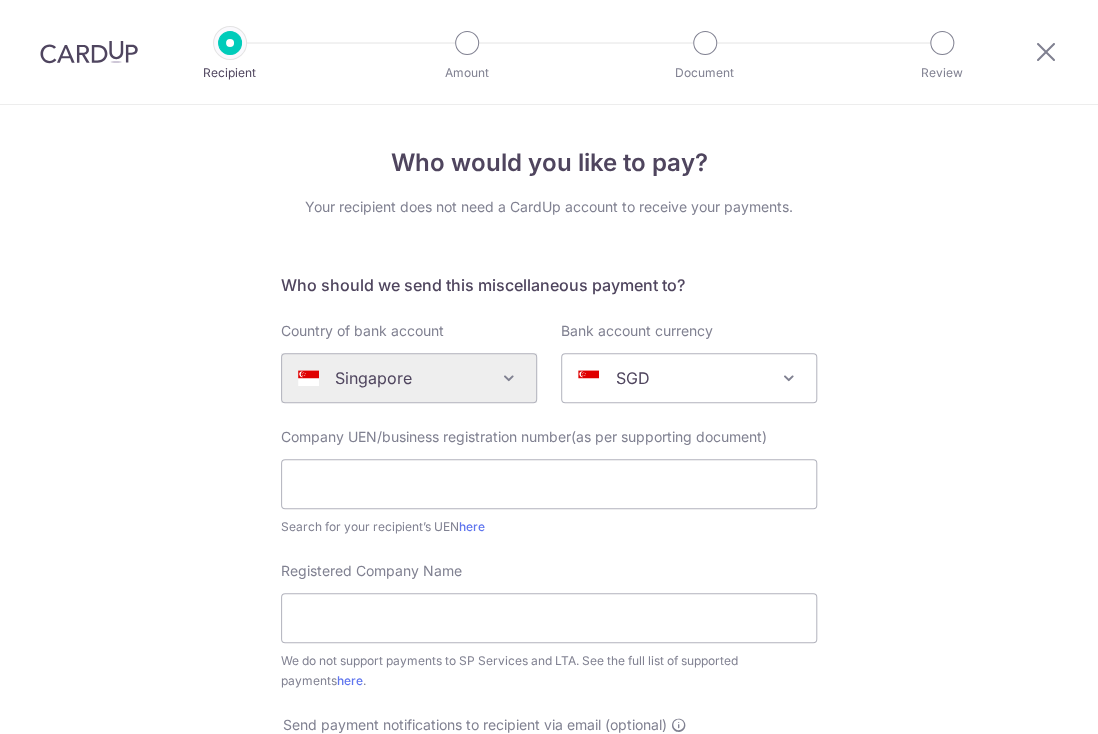 scroll, scrollTop: 0, scrollLeft: 0, axis: both 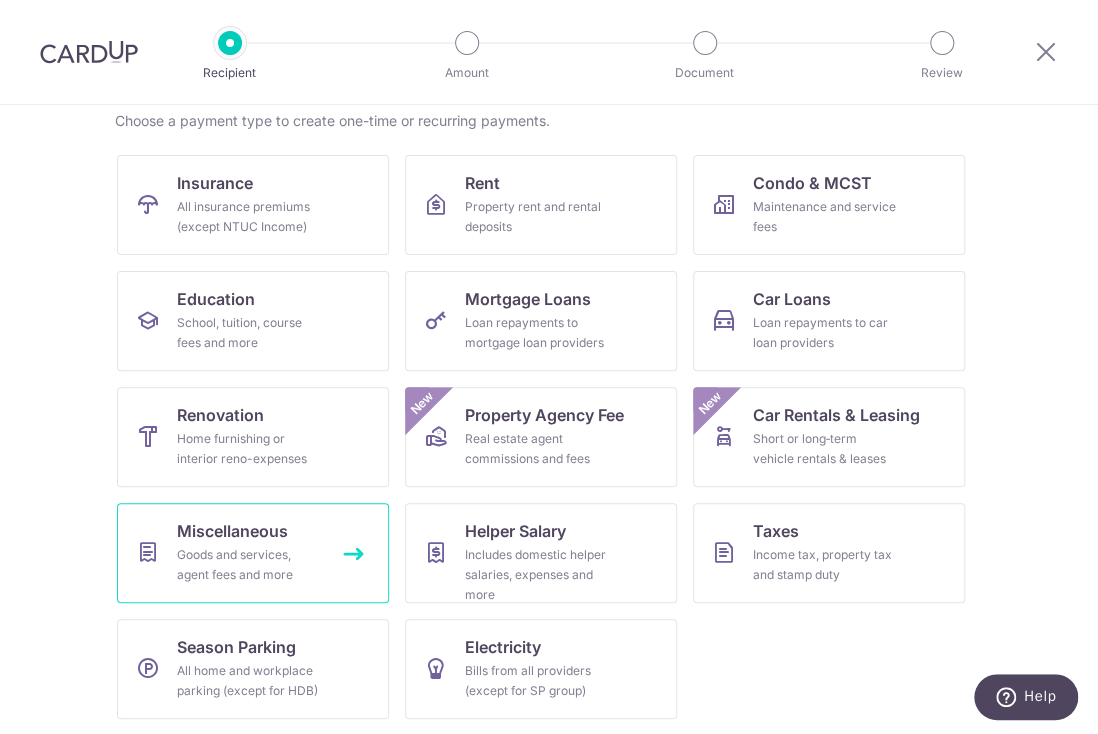 click on "Goods and services, agent fees and more" at bounding box center [249, 565] 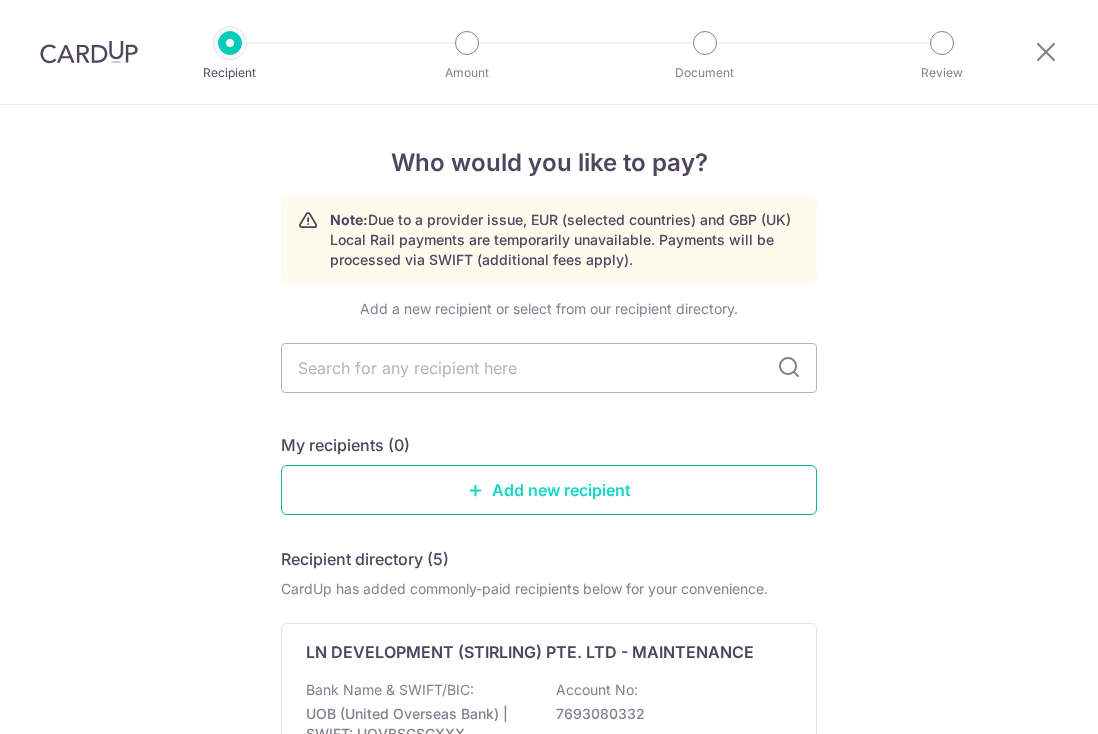 scroll, scrollTop: 0, scrollLeft: 0, axis: both 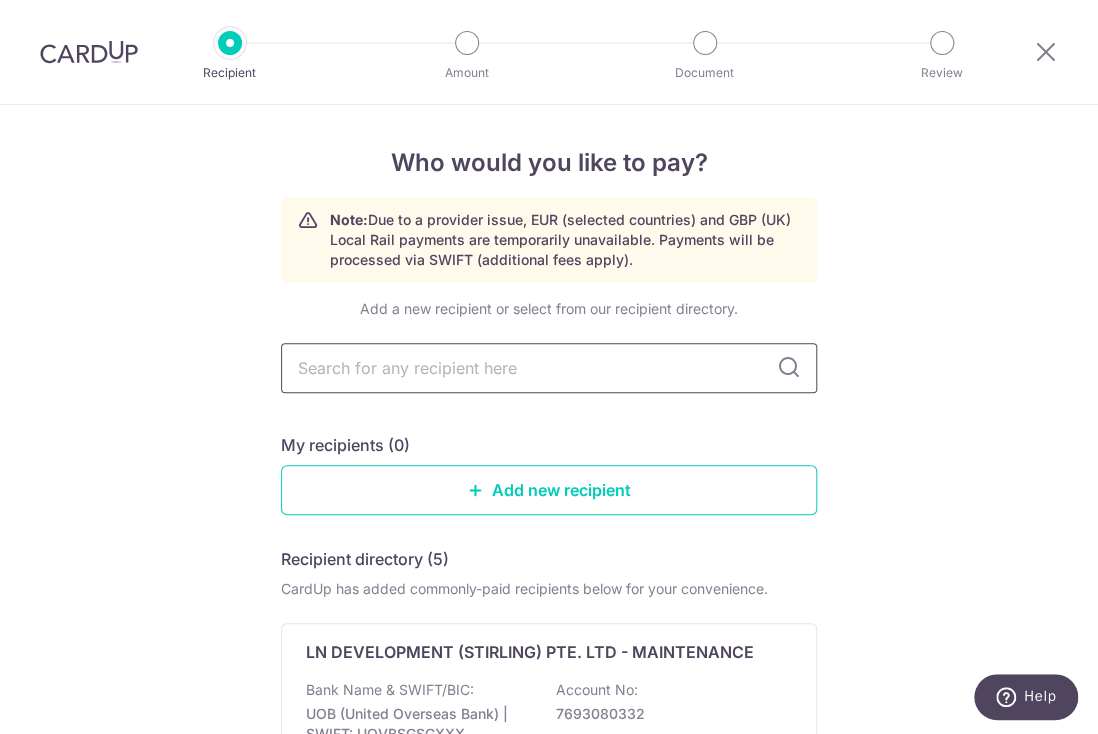 click at bounding box center [549, 368] 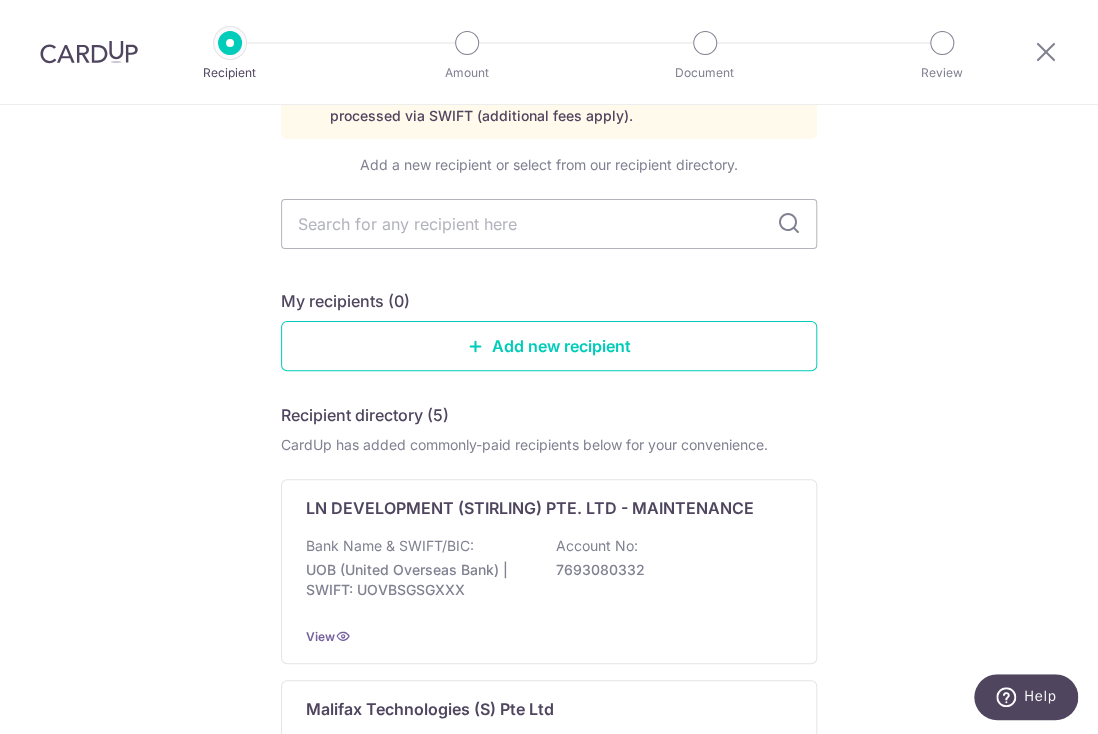 scroll, scrollTop: 300, scrollLeft: 0, axis: vertical 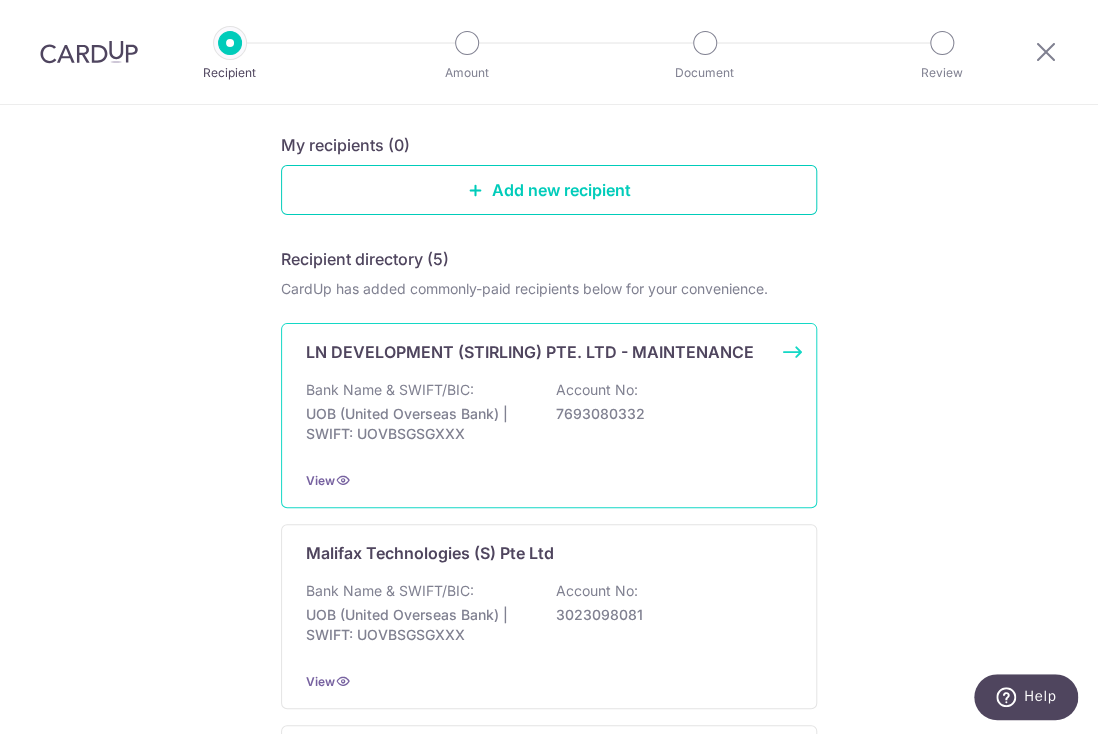 click on "7693080332" at bounding box center [668, 414] 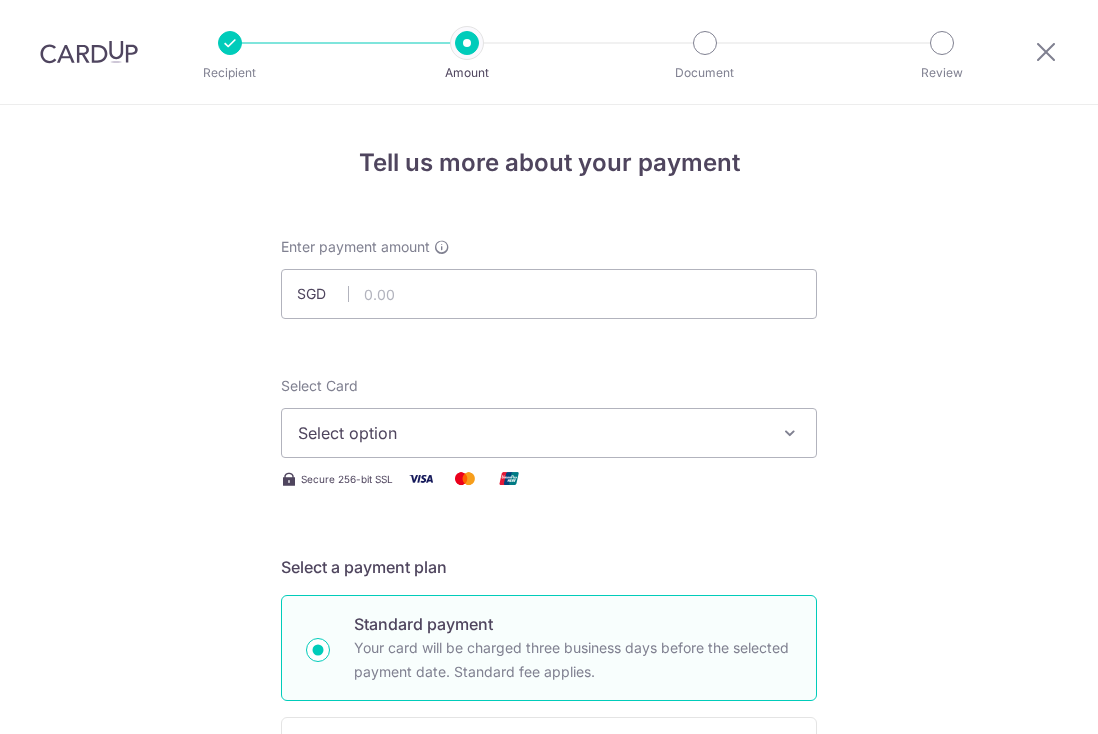 scroll, scrollTop: 0, scrollLeft: 0, axis: both 